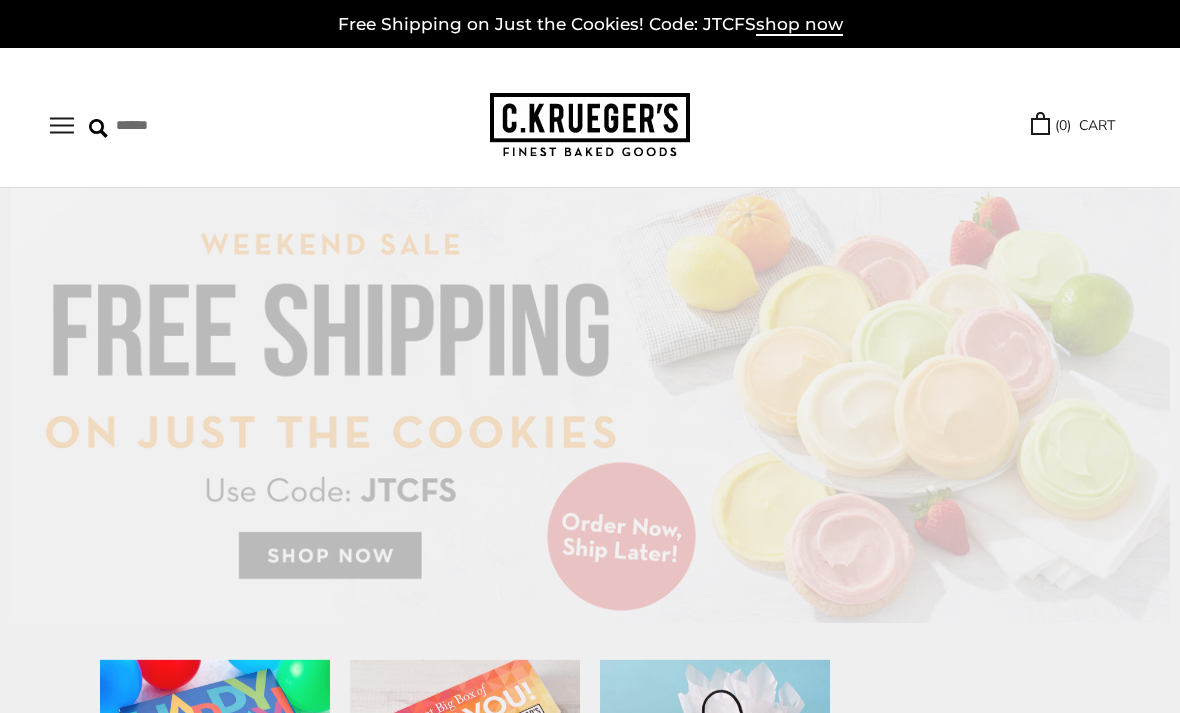 scroll, scrollTop: 0, scrollLeft: 0, axis: both 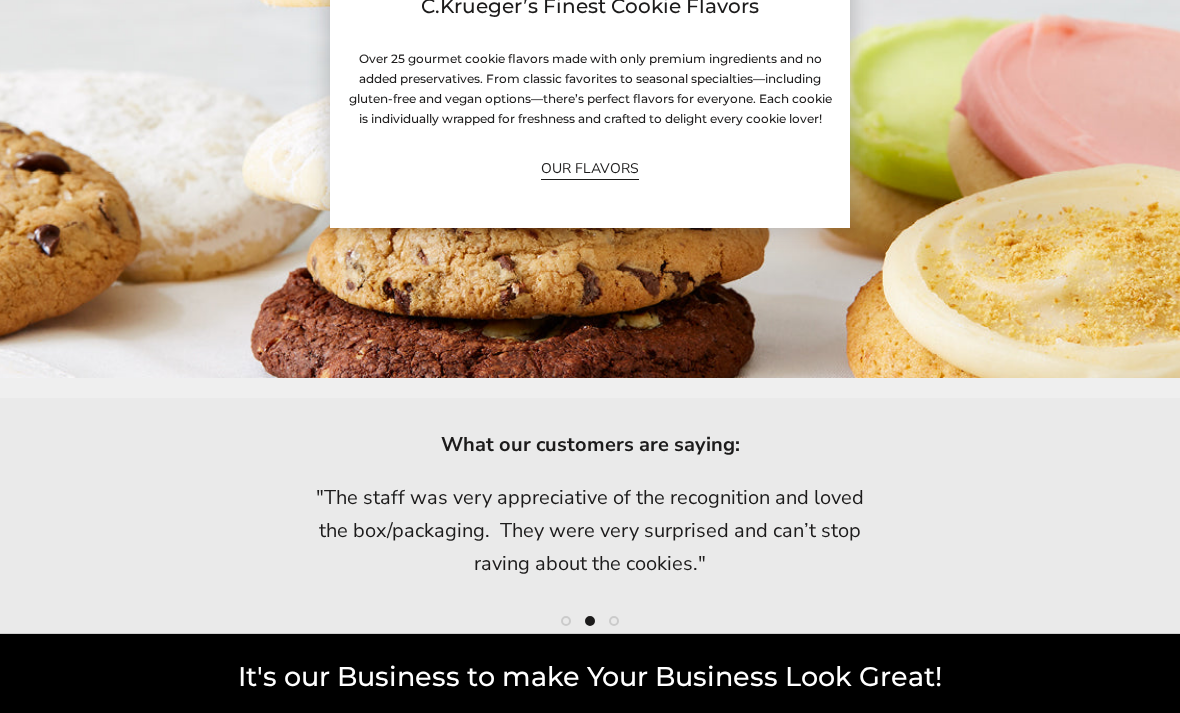 click on "OUR FLAVORS" at bounding box center (590, 168) 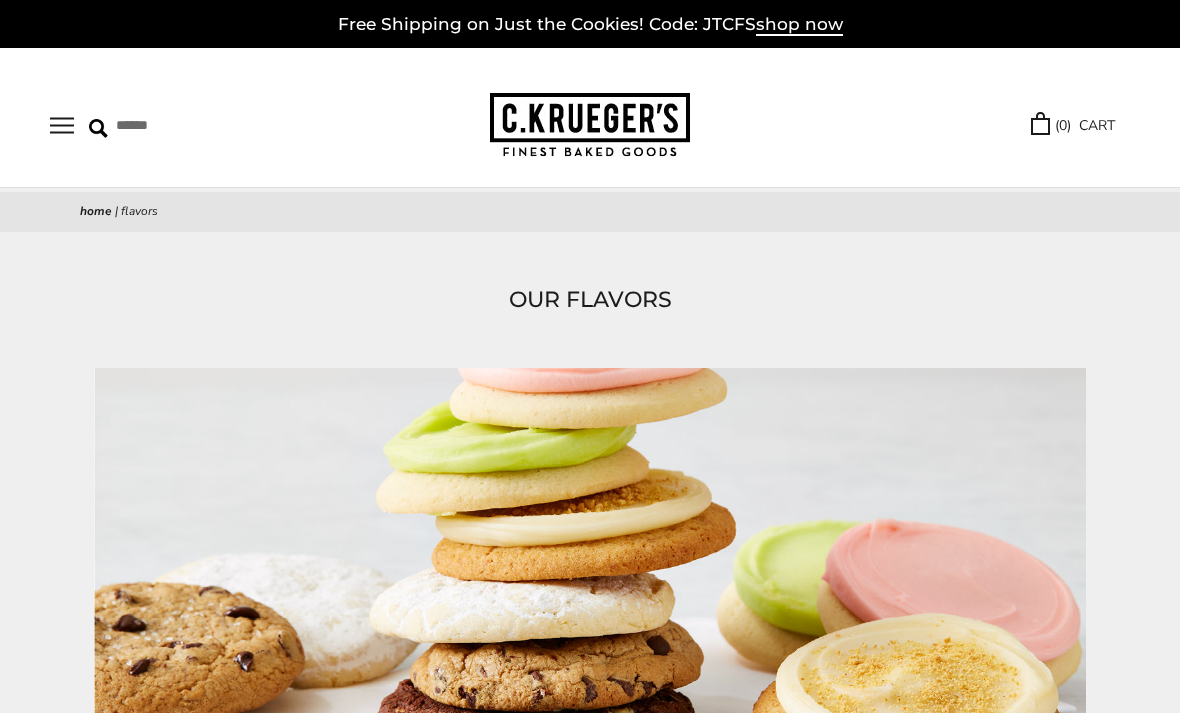 scroll, scrollTop: 0, scrollLeft: 0, axis: both 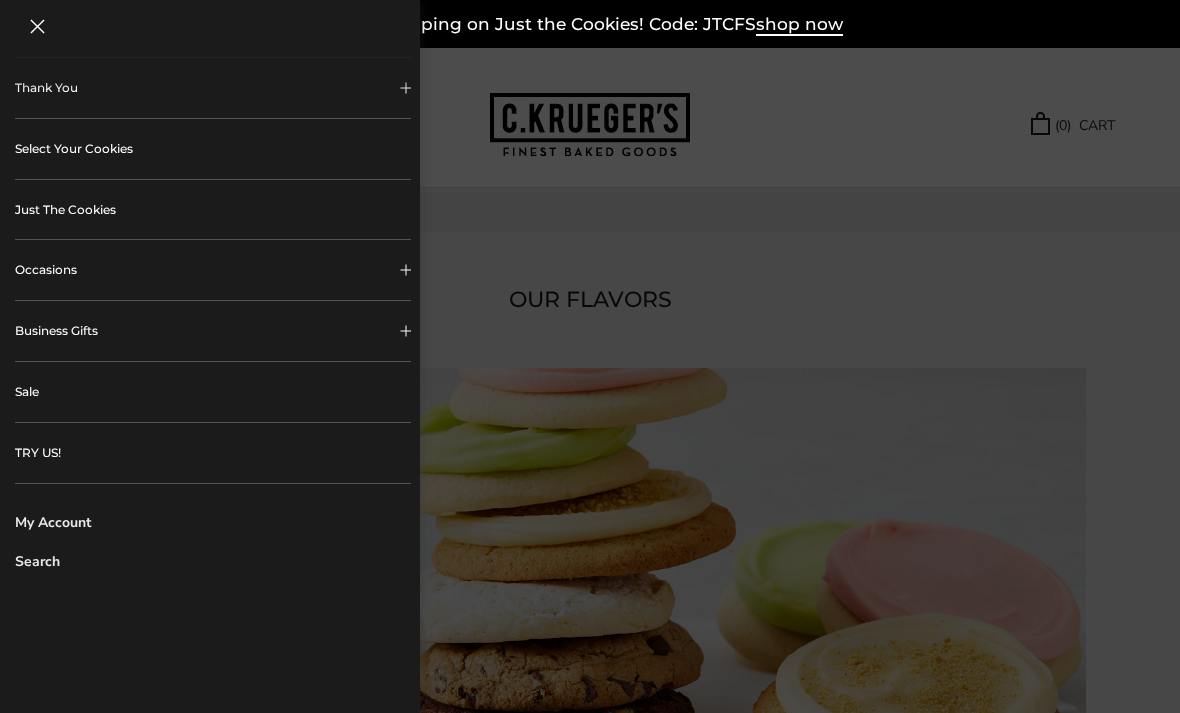 click on "TRY US!" at bounding box center [213, 453] 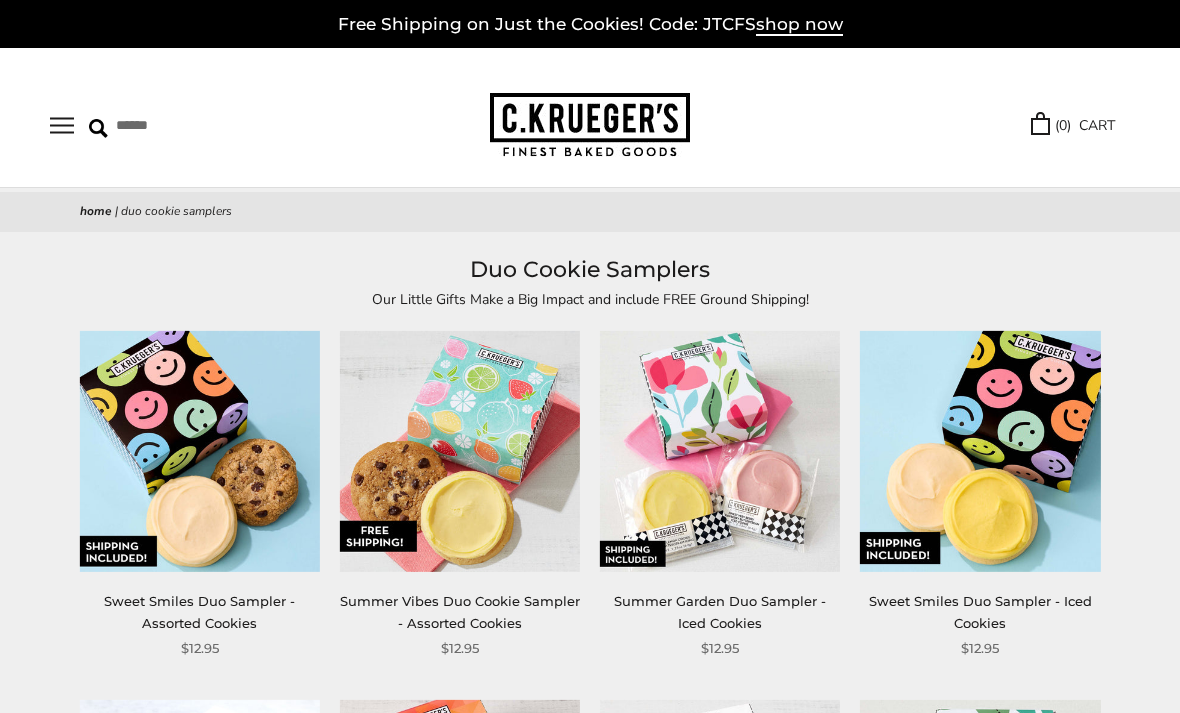 scroll, scrollTop: 0, scrollLeft: 0, axis: both 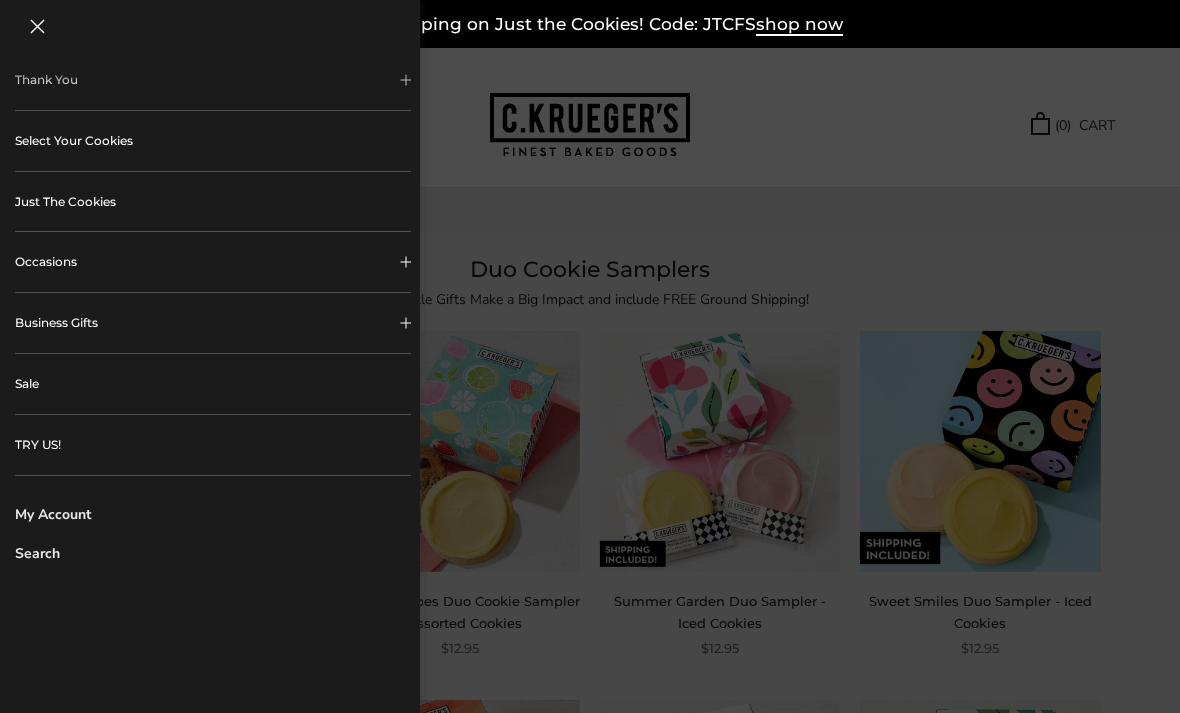 click on "Sale" at bounding box center (213, 384) 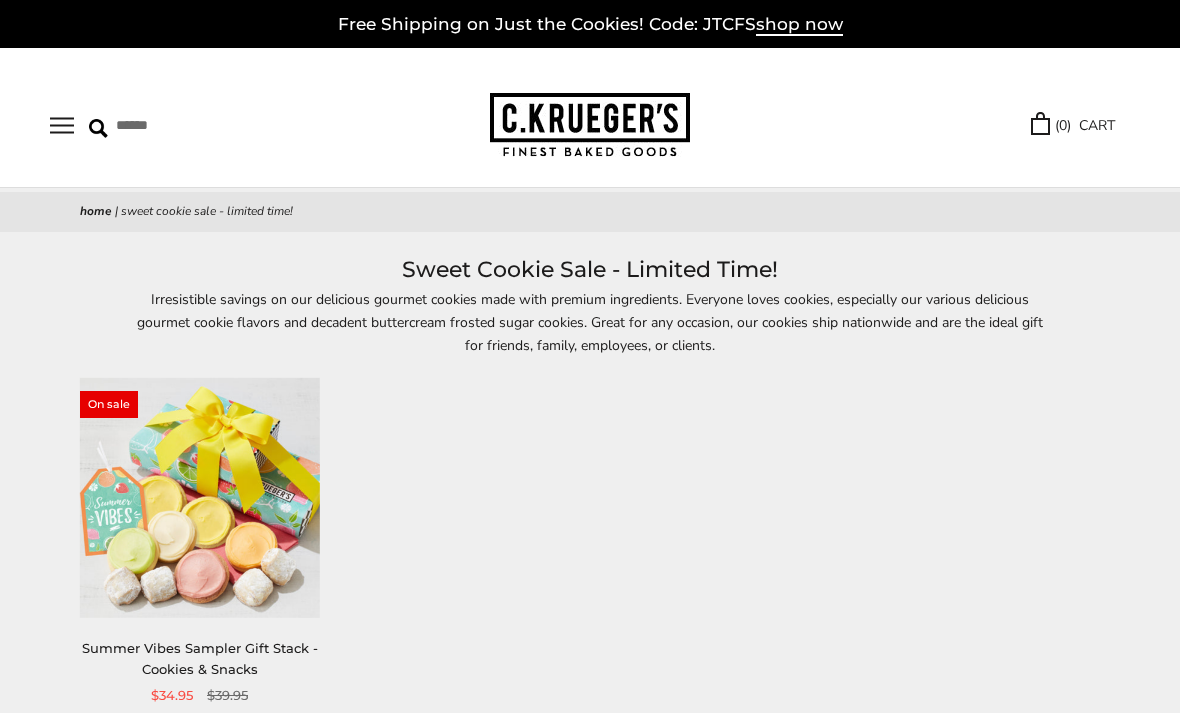 scroll, scrollTop: 0, scrollLeft: 0, axis: both 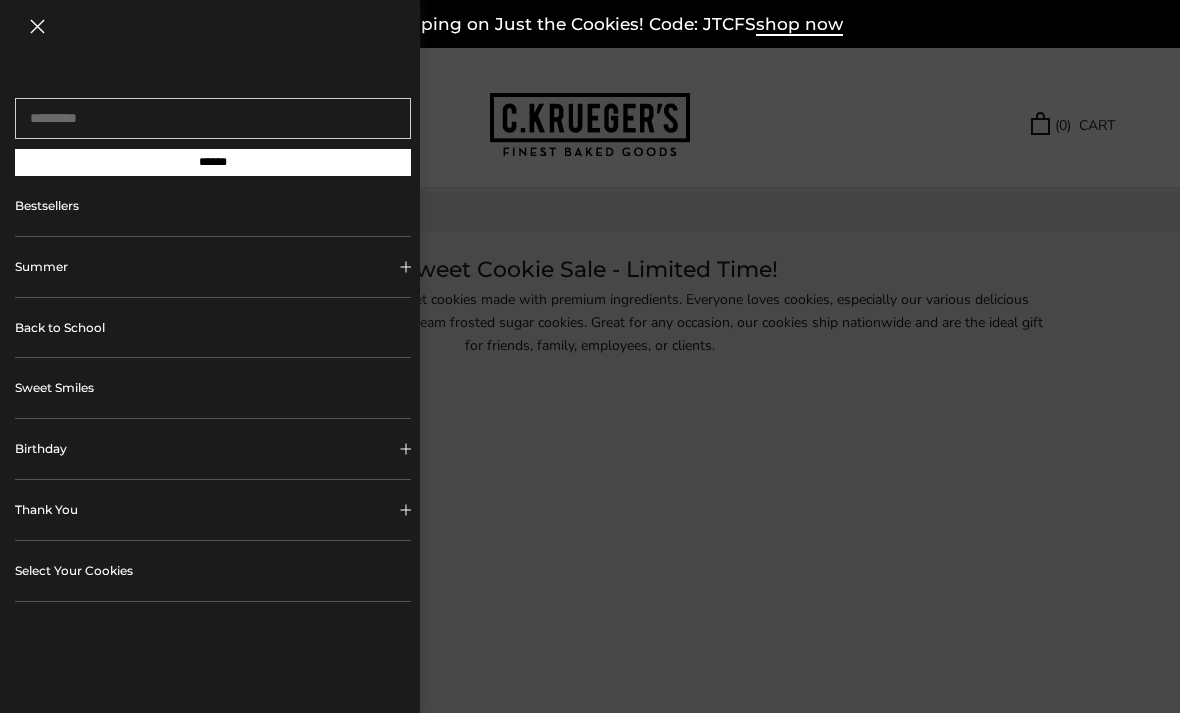 click on "Bestsellers" at bounding box center (213, 206) 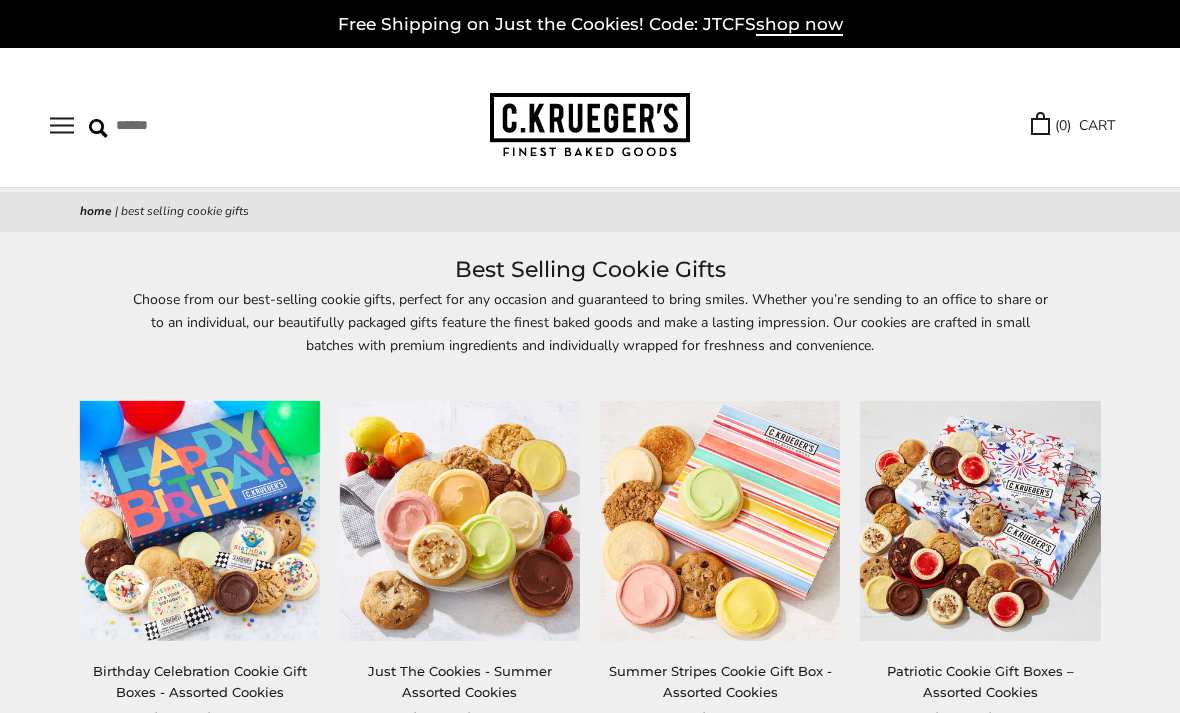 scroll, scrollTop: 0, scrollLeft: 0, axis: both 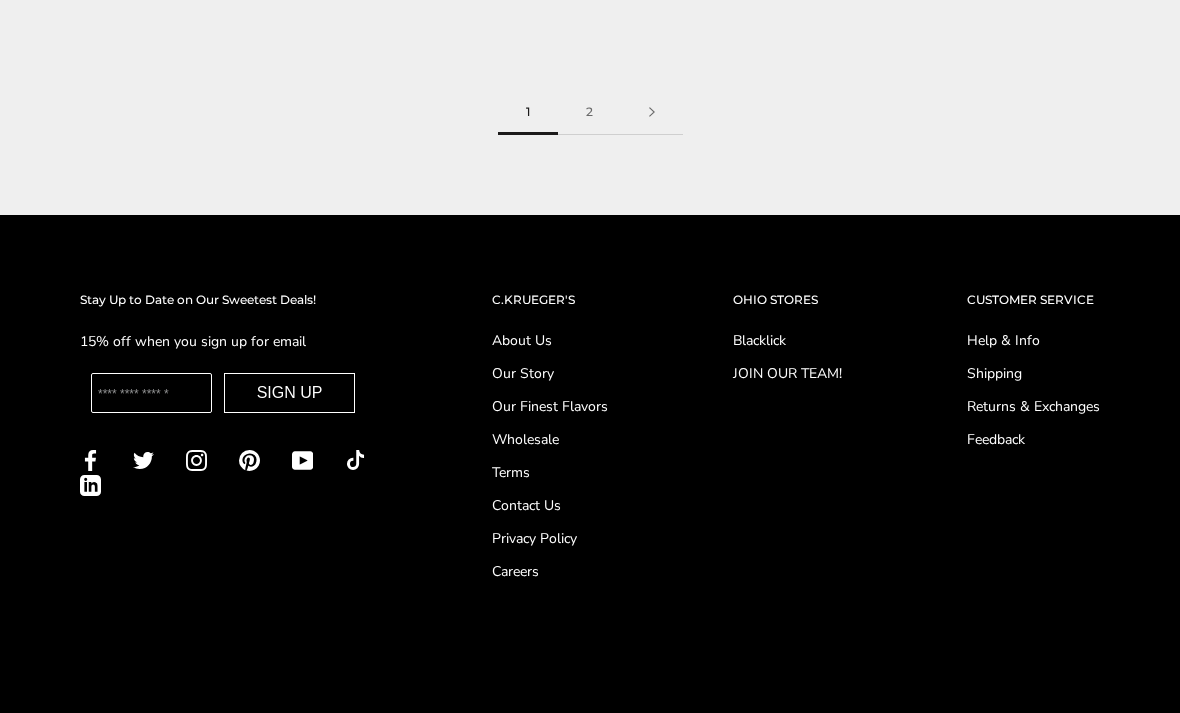 click on "About Us" at bounding box center (550, 340) 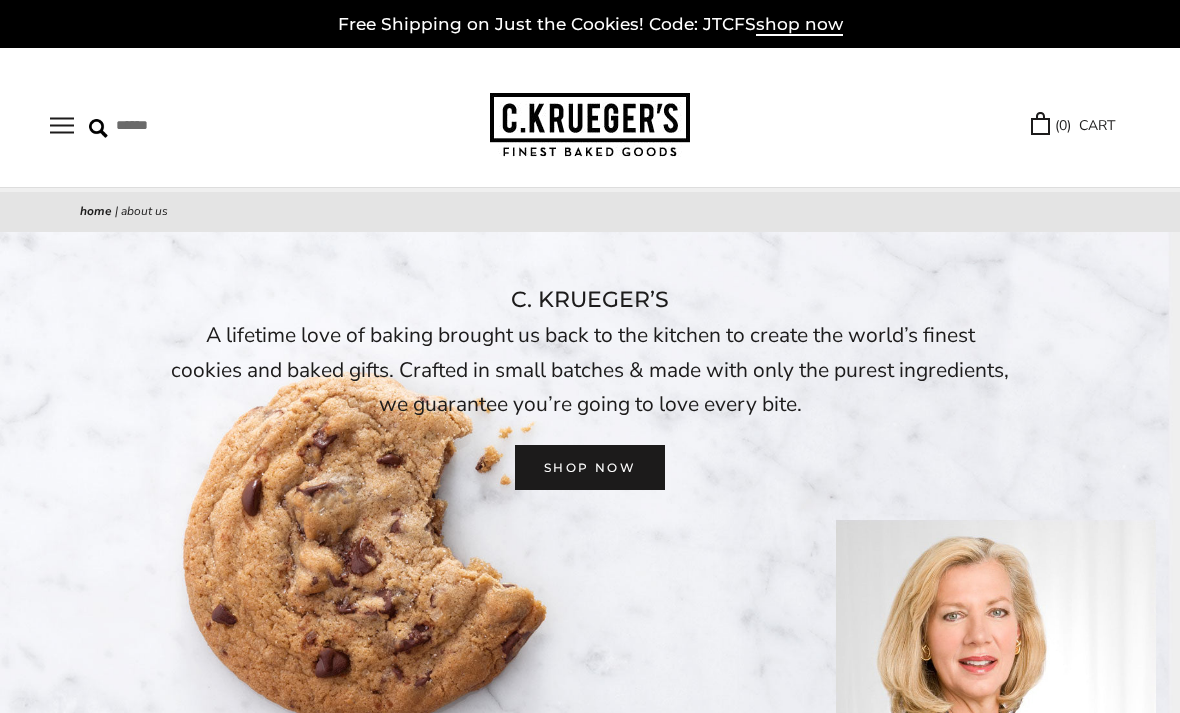 scroll, scrollTop: 0, scrollLeft: 0, axis: both 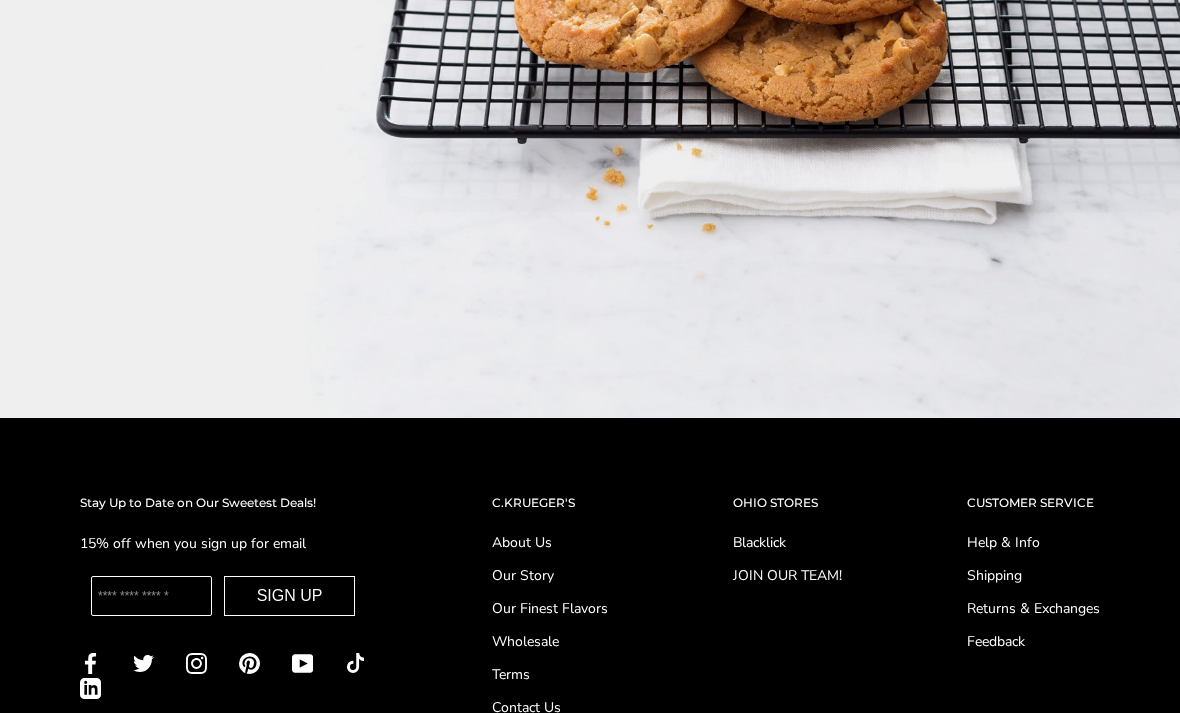 click on "Blacklick" at bounding box center [787, 542] 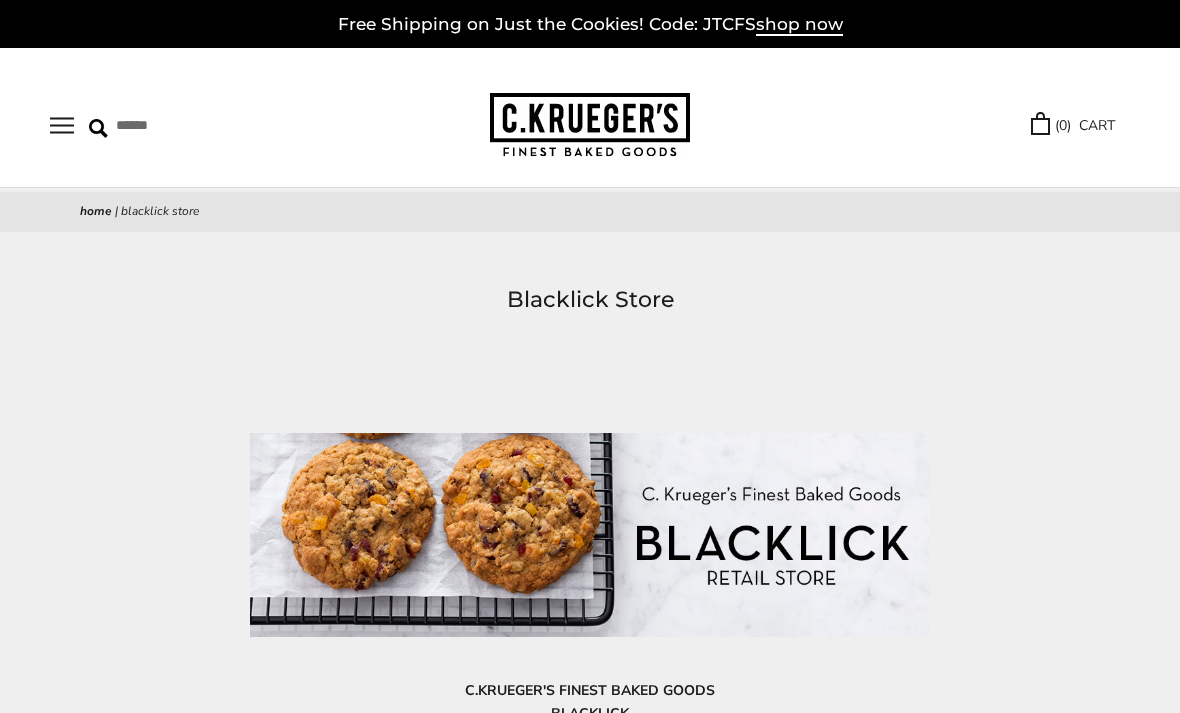 scroll, scrollTop: 0, scrollLeft: 0, axis: both 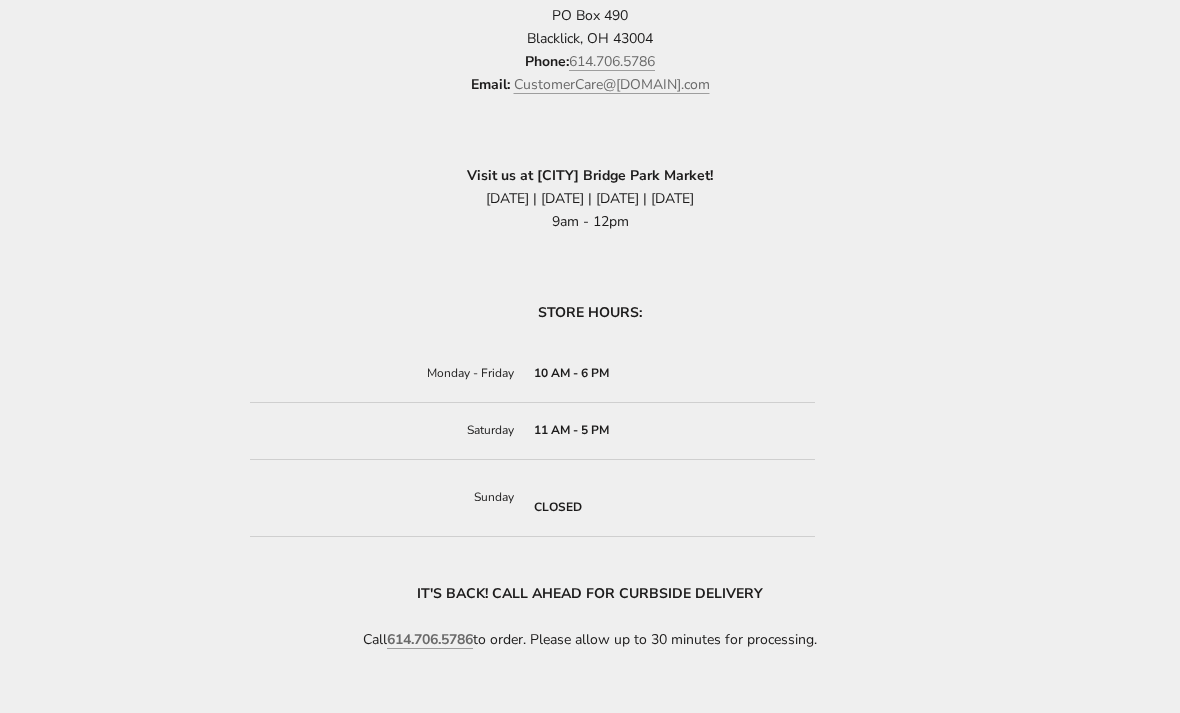 click on "Blacklick Store
C.KRUEGER'S FINEST BAKED GOODS BLACKLICK [ADDRESS] PO Box 490 Blacklick, [STATE] [ZIP] Phone:  [PHONE] Email:   CustomerCare@[DOMAIN].com
Visit us at [CITY] Bridge Park Market! [DATE] | [DATE] | [DATE] | [DATE] [TIME]
STORE HOURS:
Monday - Friday
10 AM - 6 PM
Saturday
11 AM - 5 PM
Sunday
CLOSED
IT'S BACK! CALL AHEAD FOR CURBSIDE DELIVERY
Call  [PHONE]  to order. Please allow up to 30 minutes for processing." at bounding box center (590, 95) 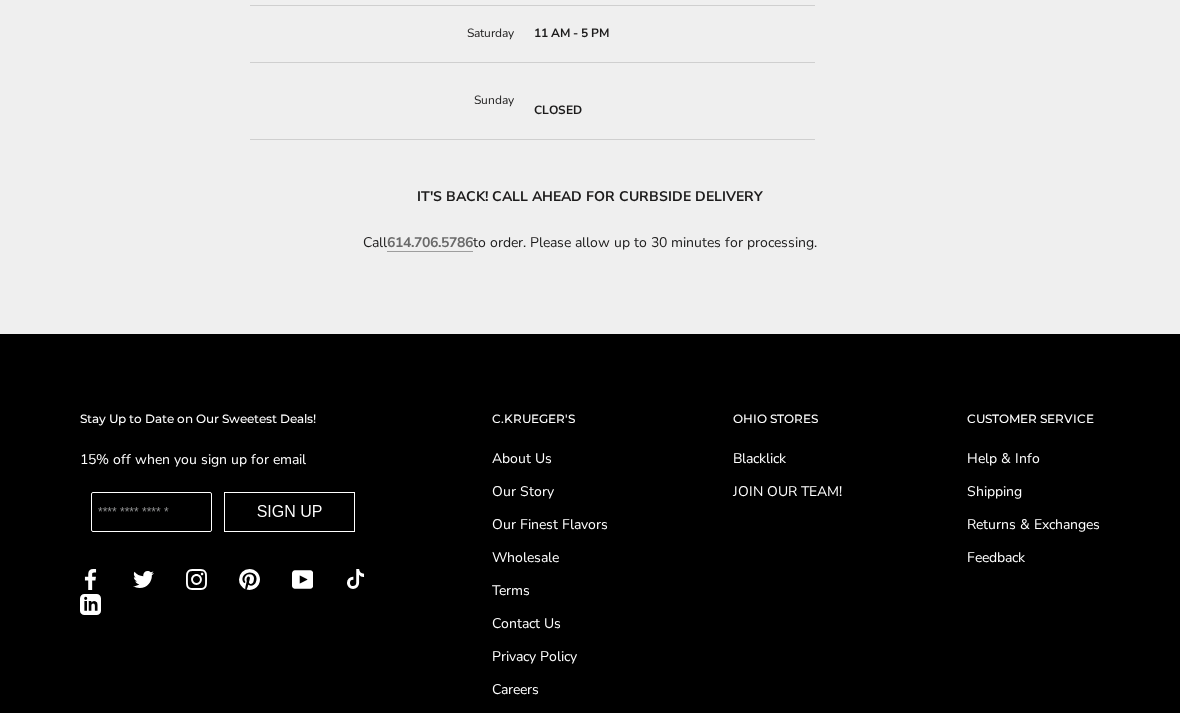 scroll, scrollTop: 1143, scrollLeft: 0, axis: vertical 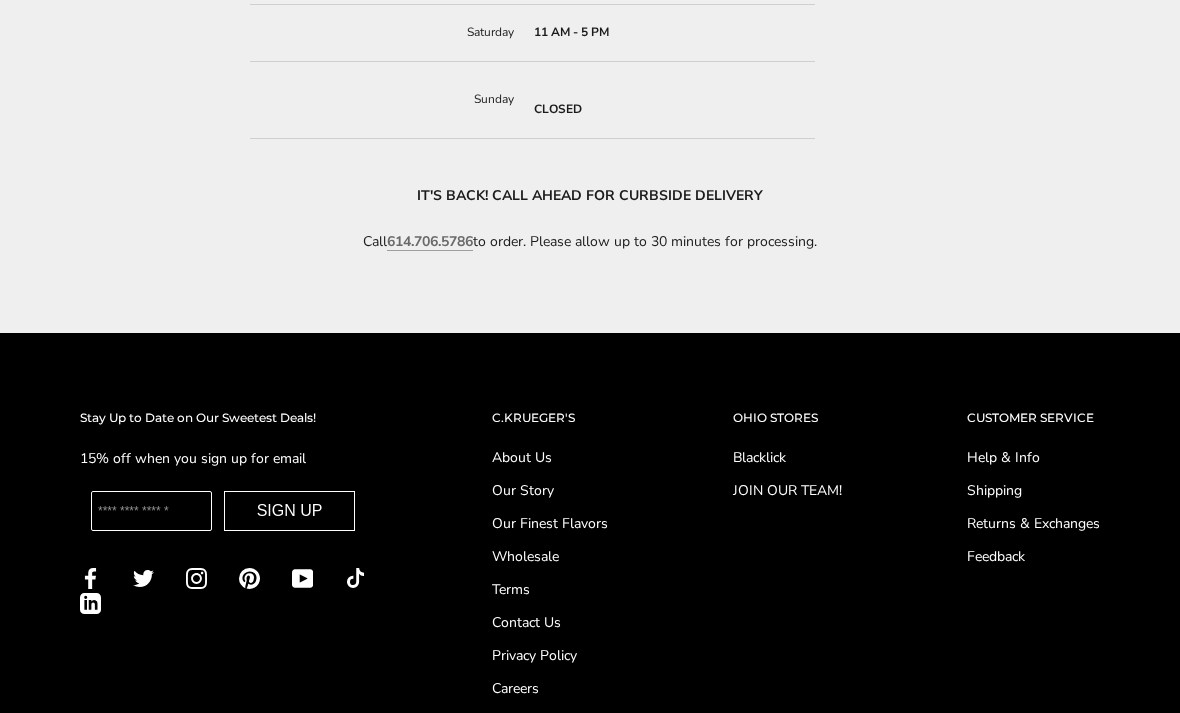 click on "Our Finest Flavors" at bounding box center (550, 523) 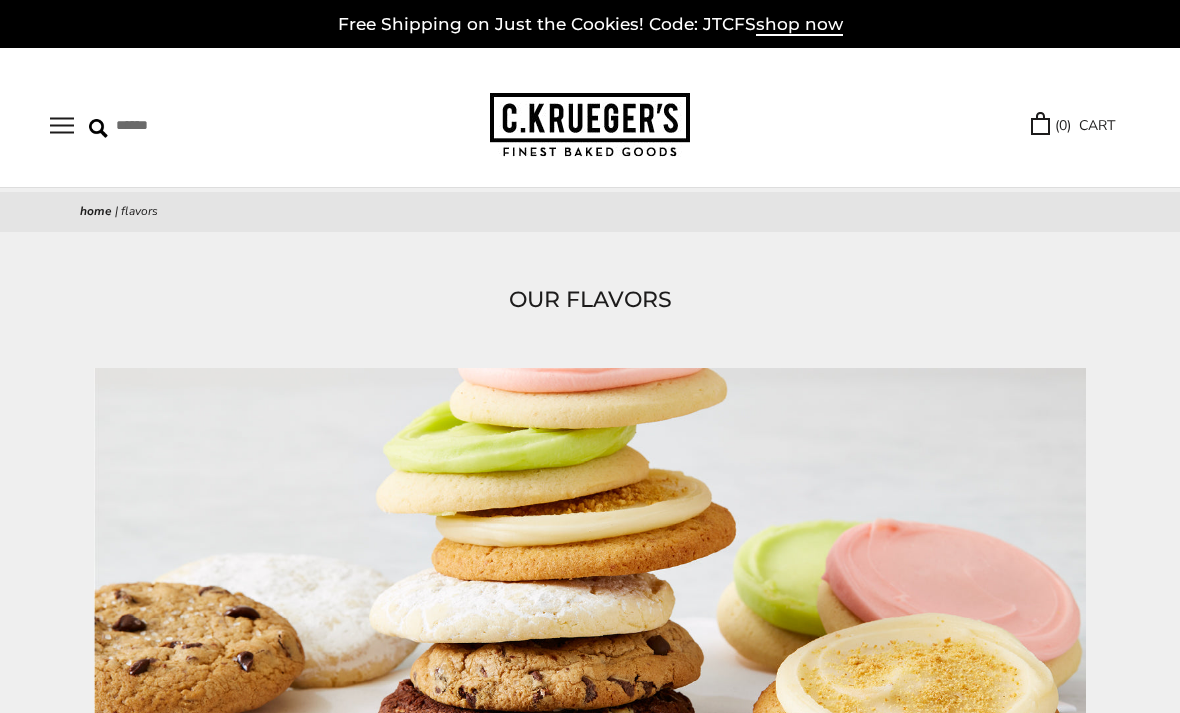 scroll, scrollTop: 0, scrollLeft: 0, axis: both 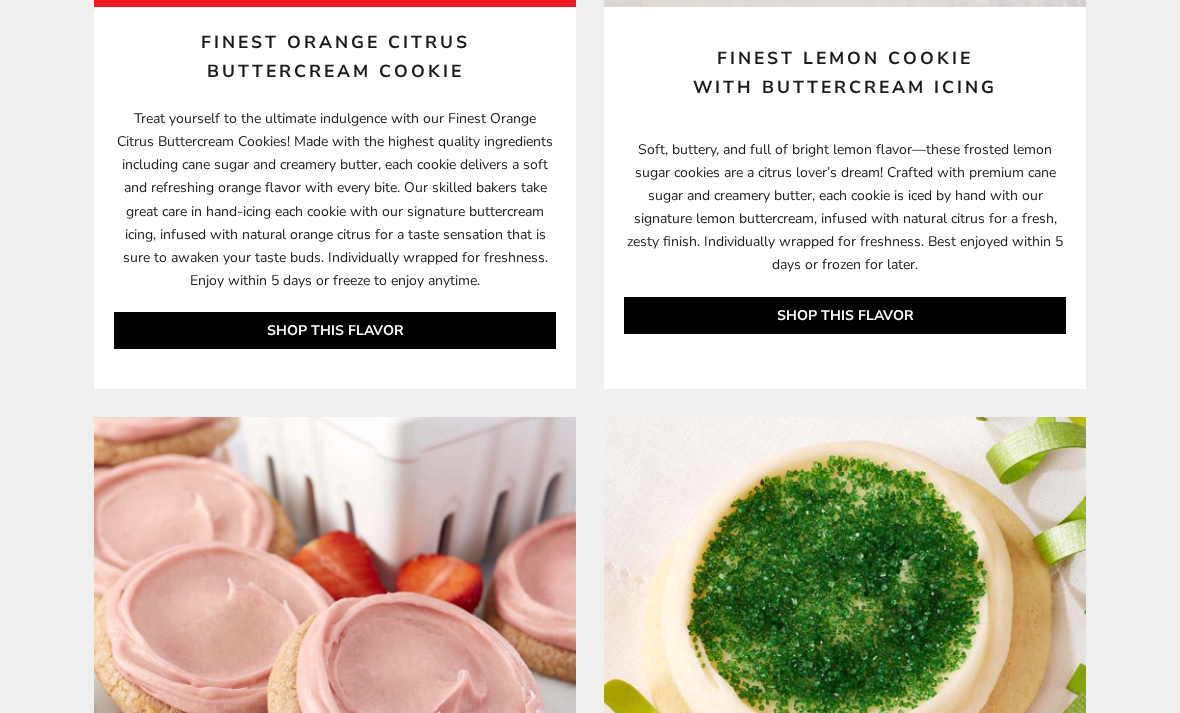 click on "SHOP THIS FLAVOR" at bounding box center [845, 315] 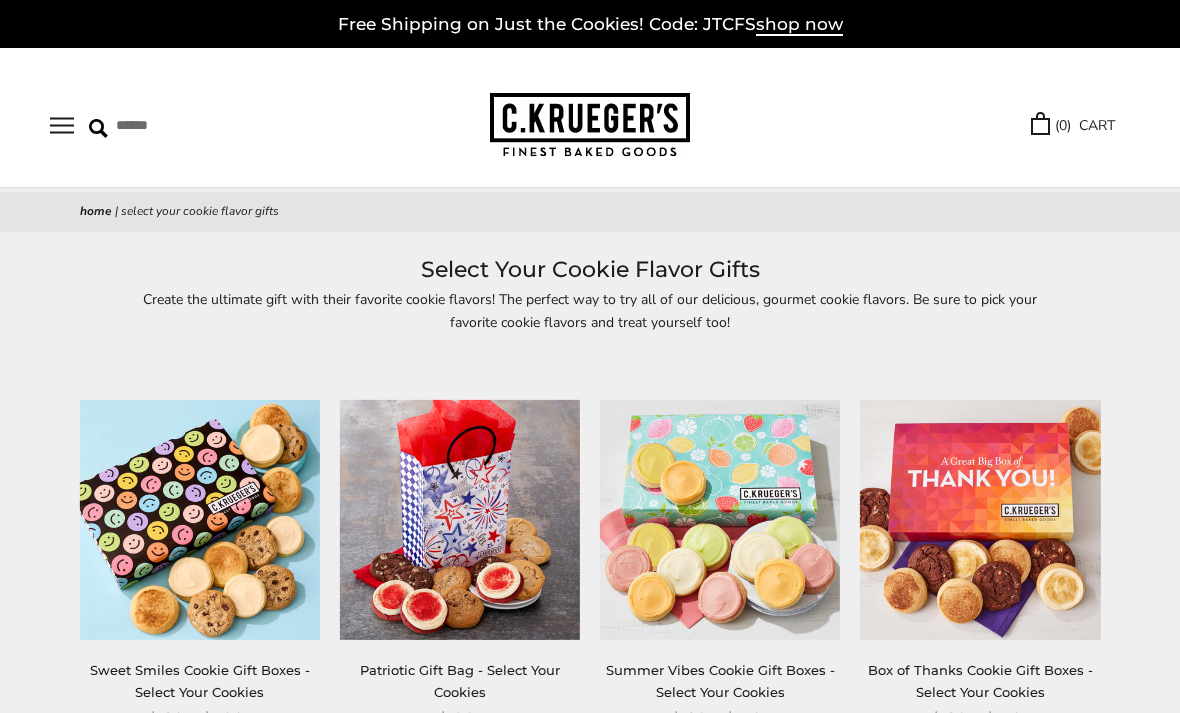 scroll, scrollTop: 0, scrollLeft: 0, axis: both 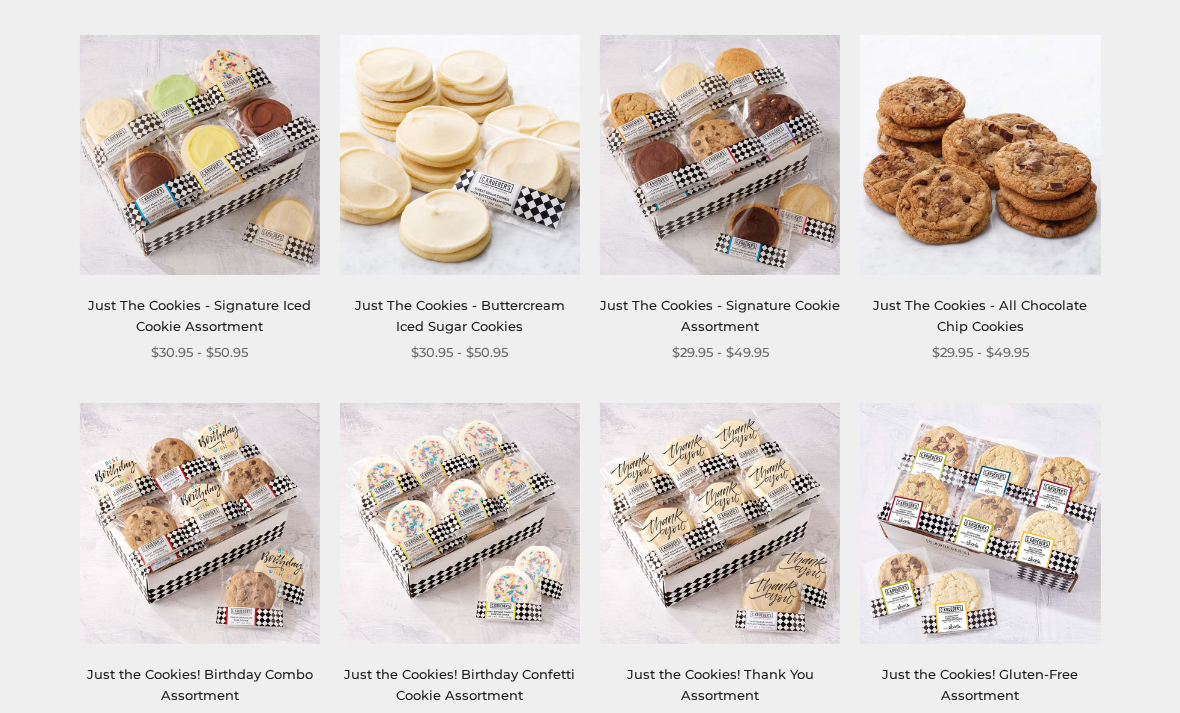 click at bounding box center [460, 156] 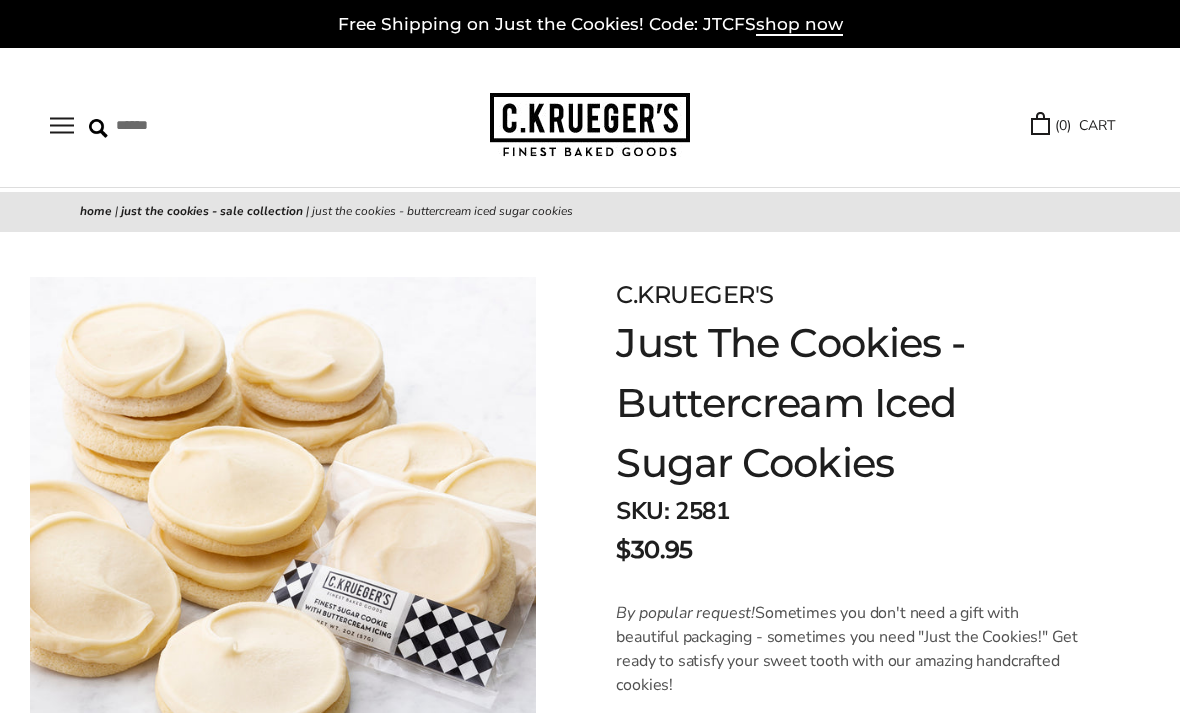 scroll, scrollTop: 0, scrollLeft: 0, axis: both 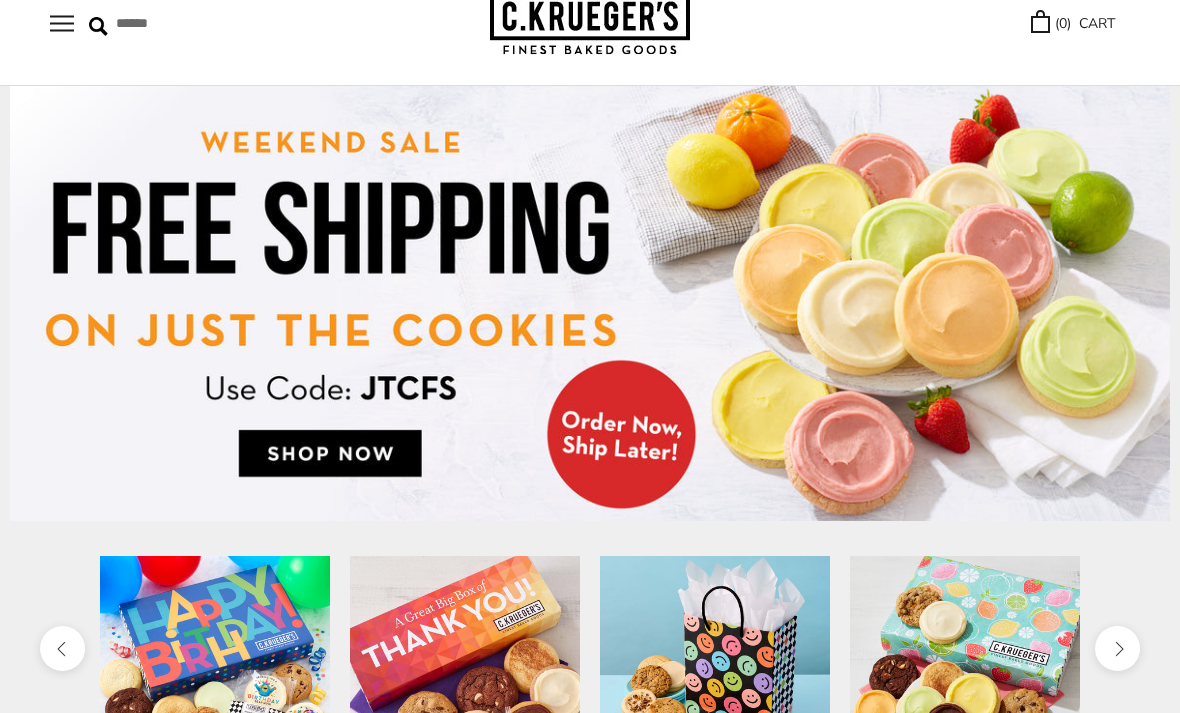 click at bounding box center (590, 303) 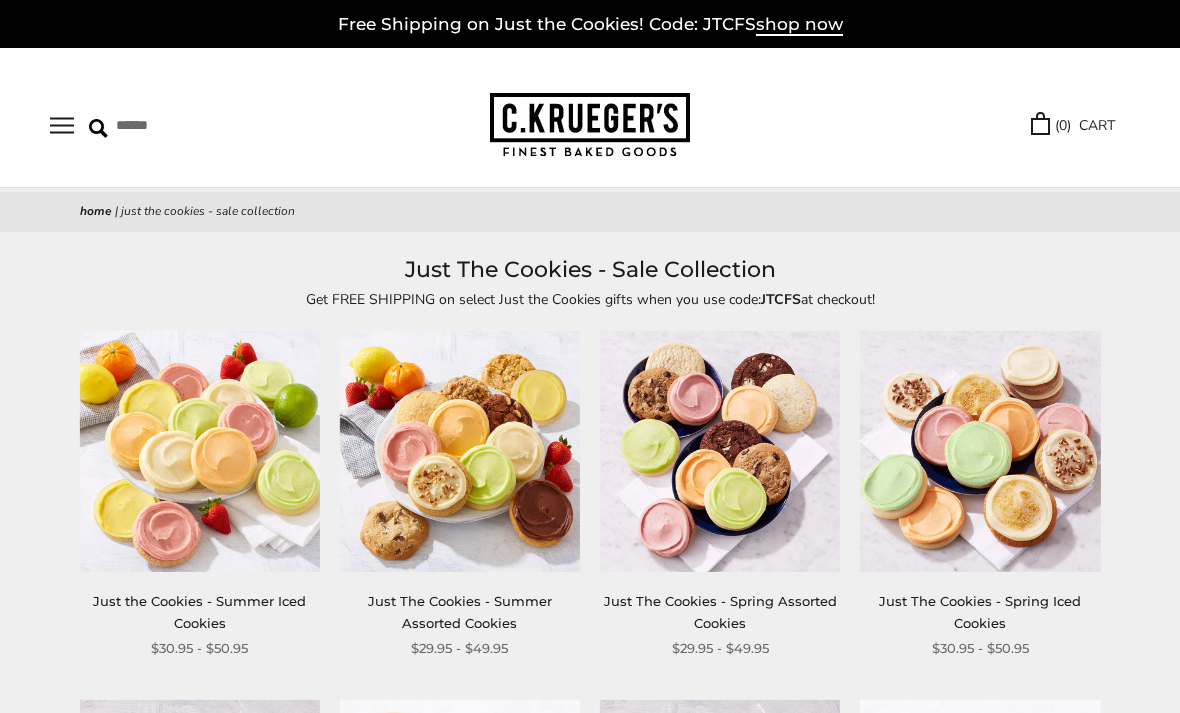 scroll, scrollTop: 0, scrollLeft: 0, axis: both 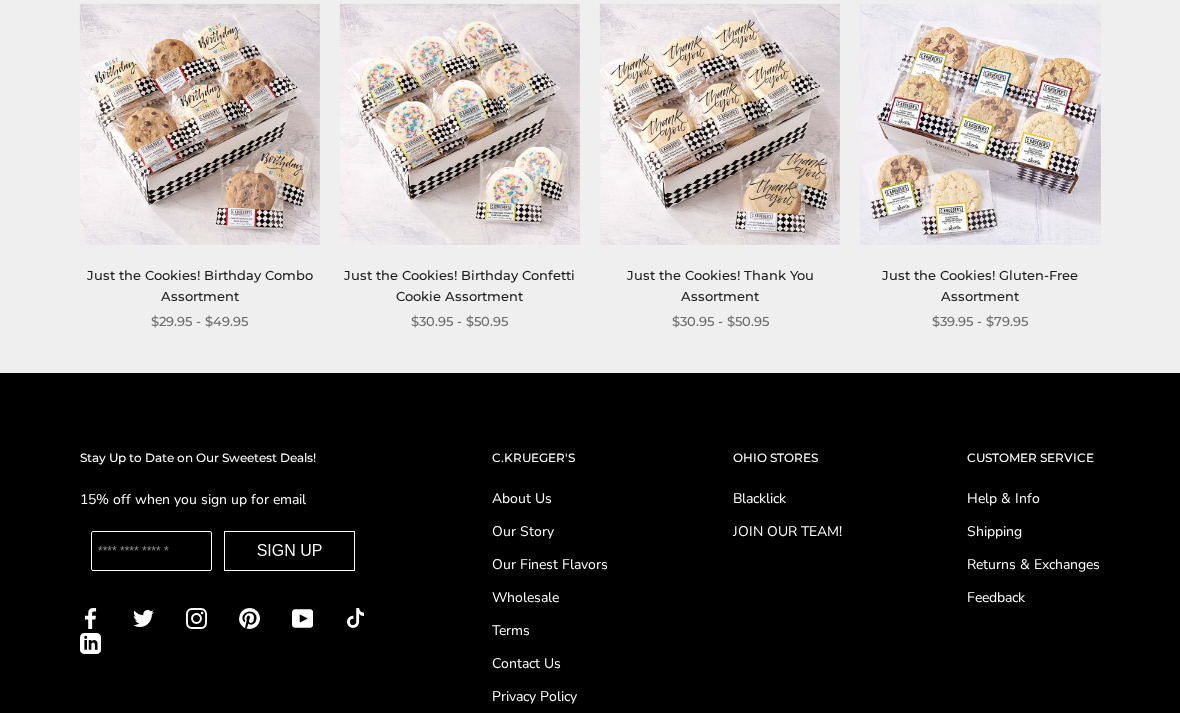click on "Blacklick" at bounding box center [787, 498] 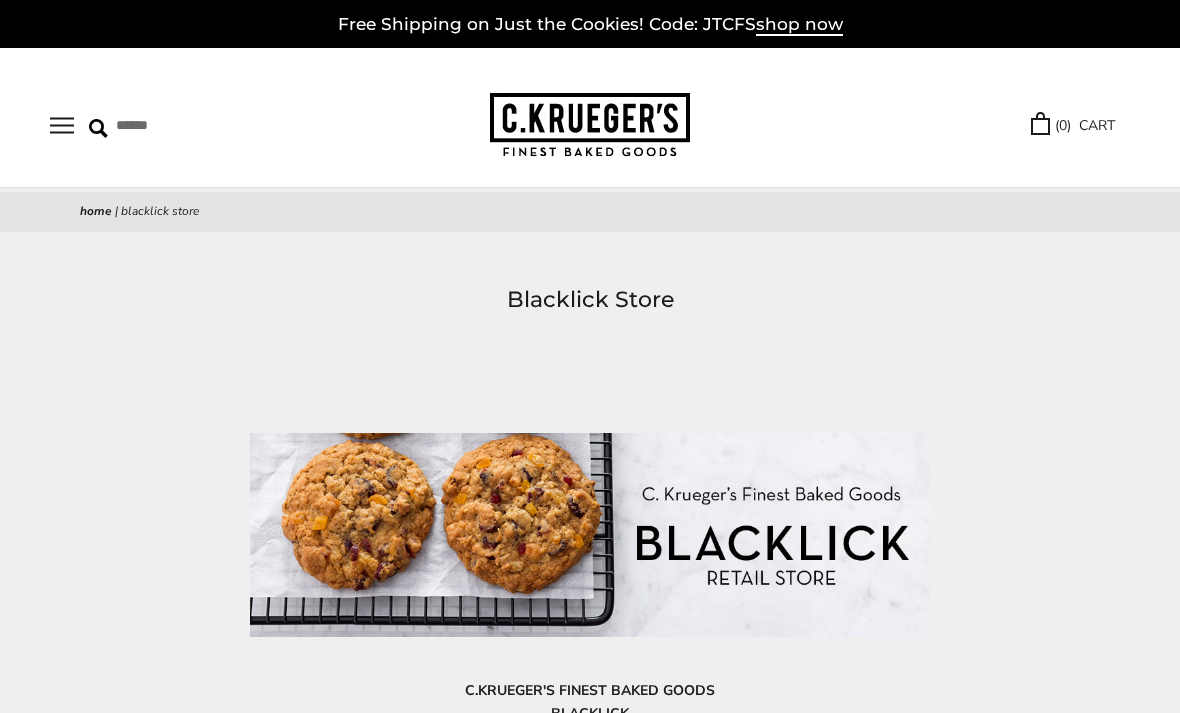 scroll, scrollTop: 0, scrollLeft: 0, axis: both 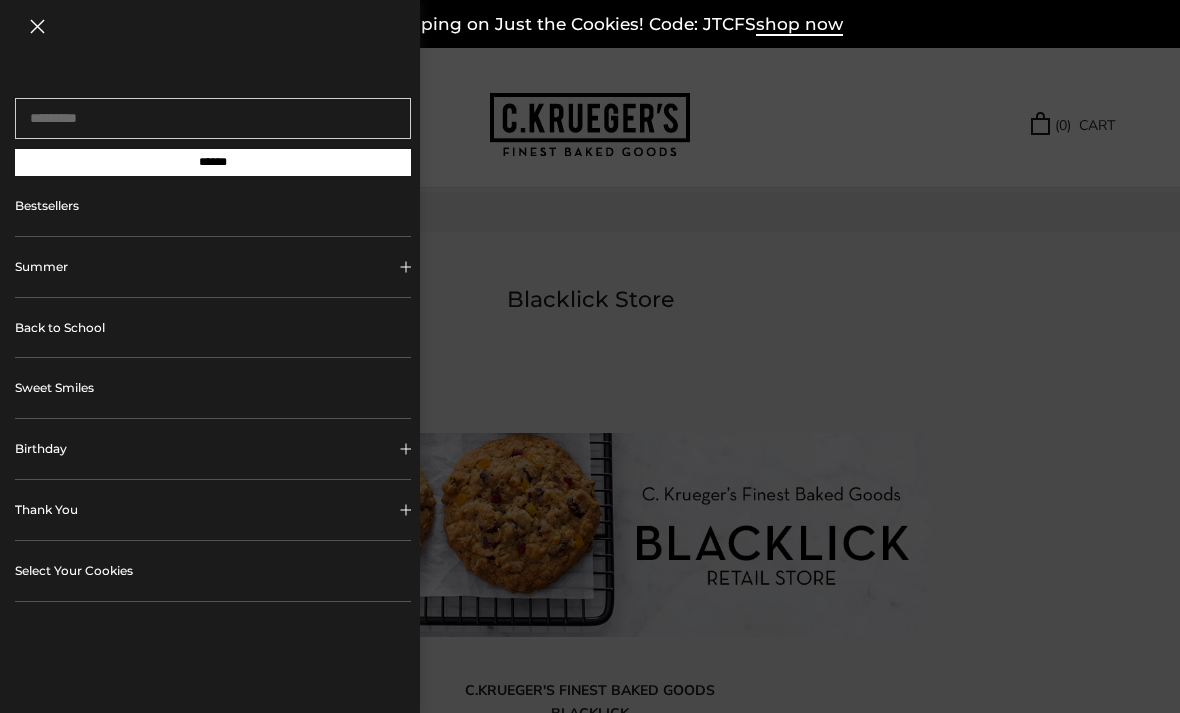 click on "Summer" at bounding box center (213, 267) 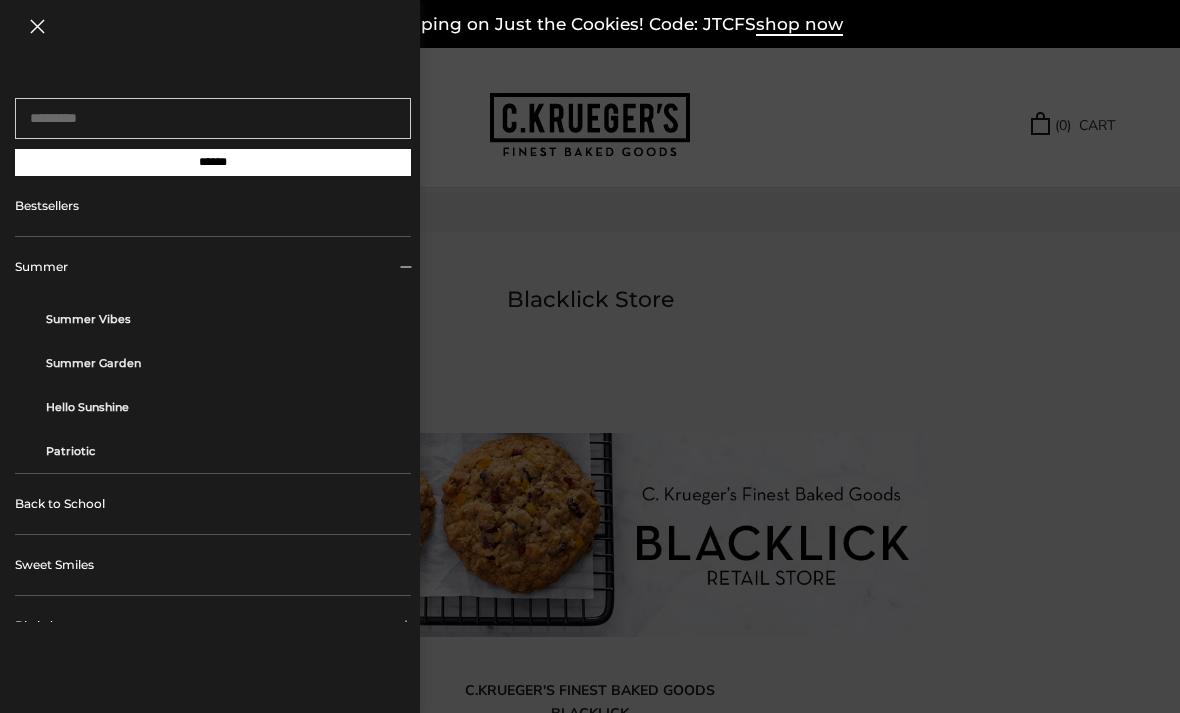 click on "Summer Vibes" at bounding box center [221, 319] 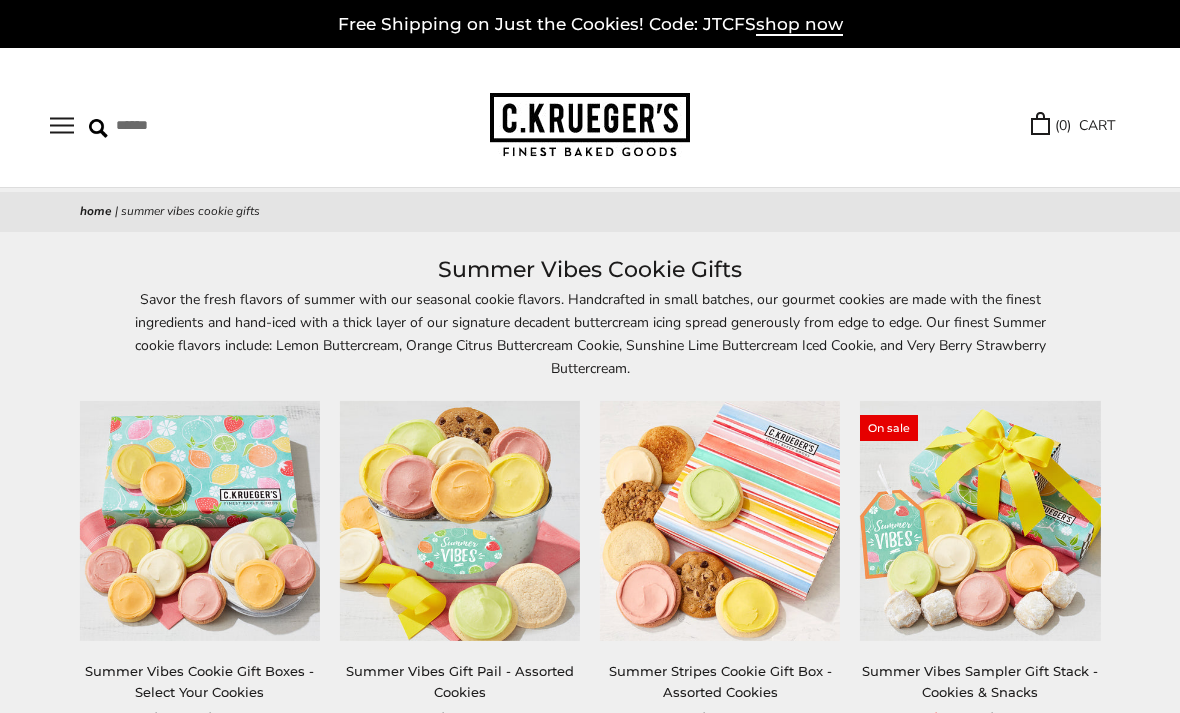 scroll, scrollTop: 0, scrollLeft: 0, axis: both 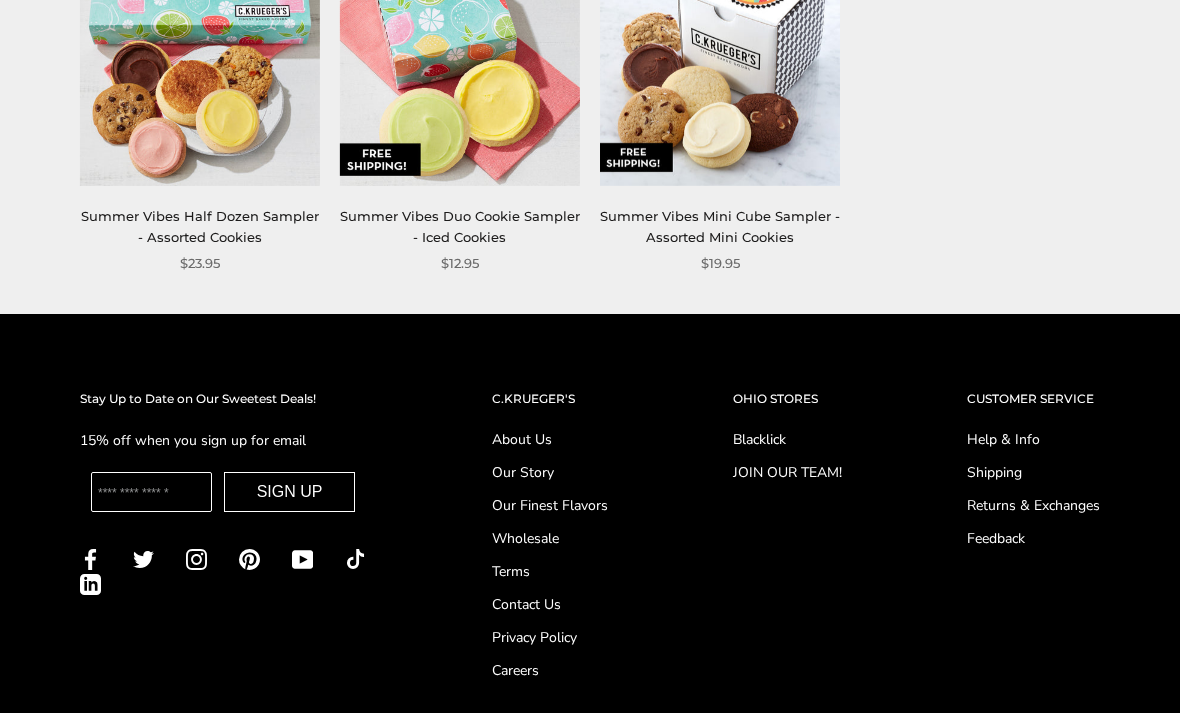 click on "Our Finest Flavors" at bounding box center [550, 505] 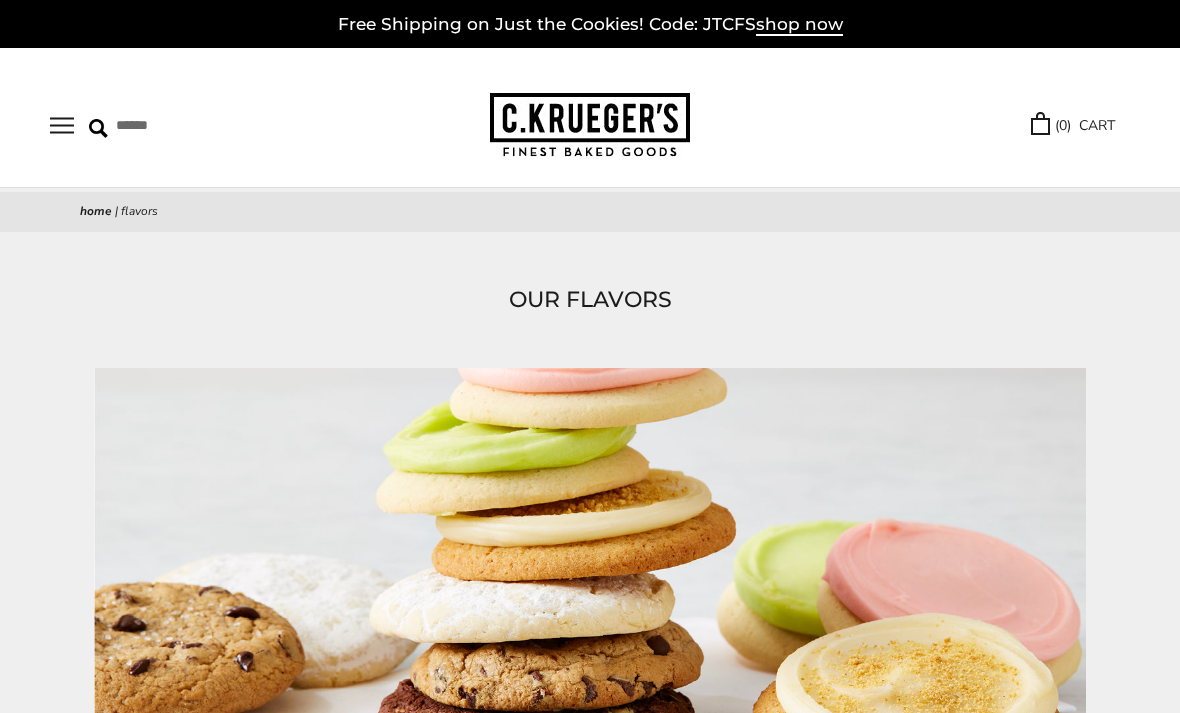 scroll, scrollTop: 0, scrollLeft: 0, axis: both 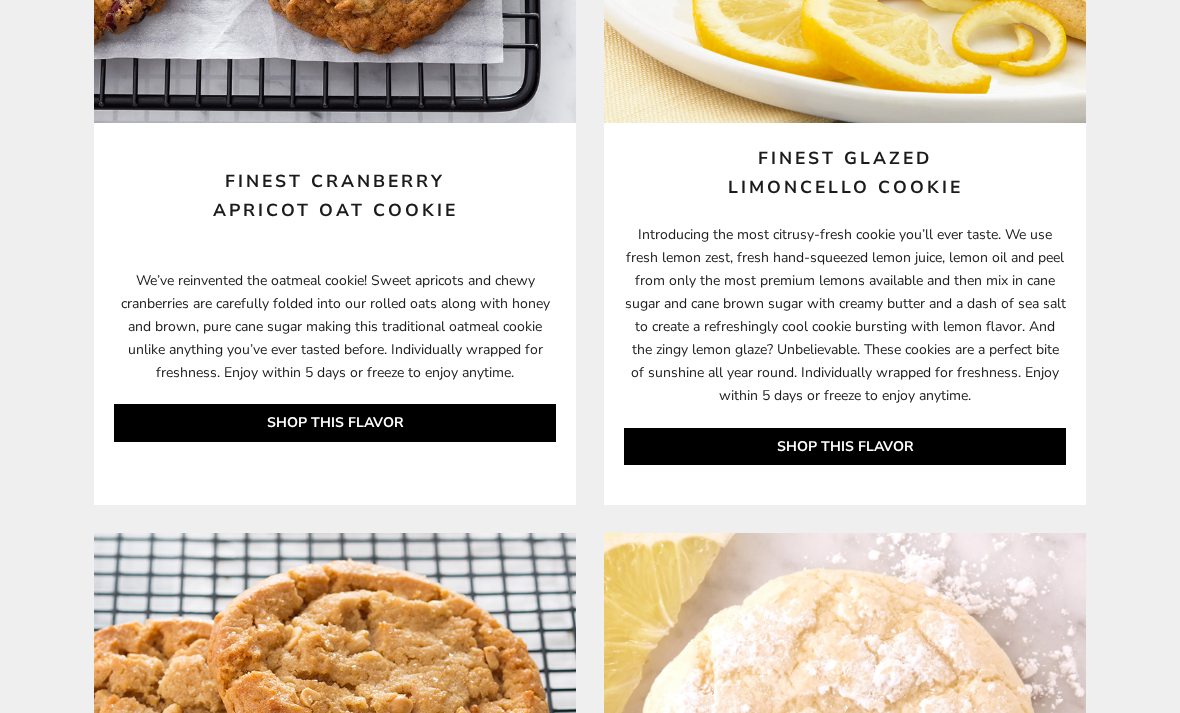click on "SHOP THIS FLAVOR" at bounding box center [845, 446] 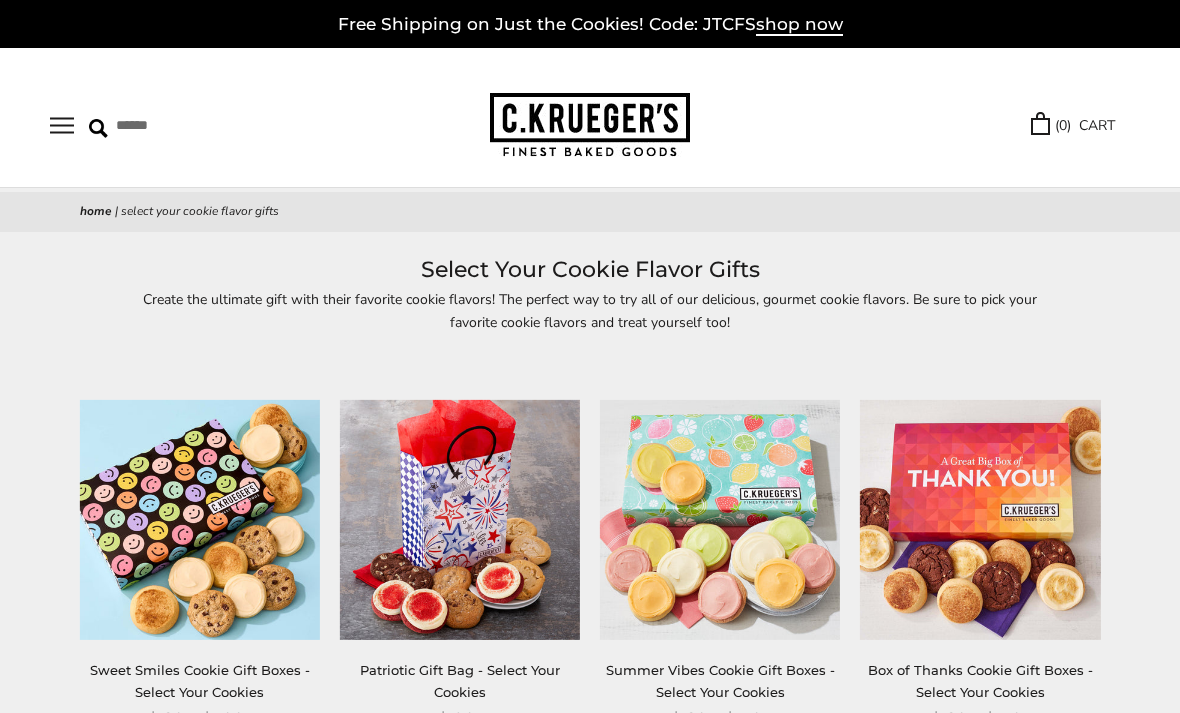 scroll, scrollTop: 0, scrollLeft: 0, axis: both 